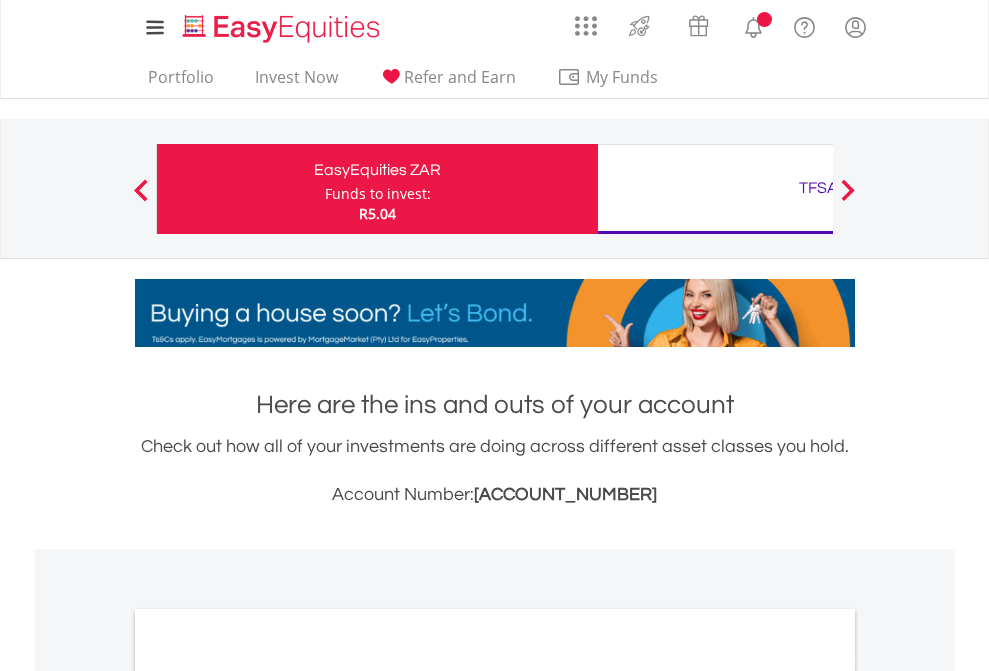 scroll, scrollTop: 0, scrollLeft: 0, axis: both 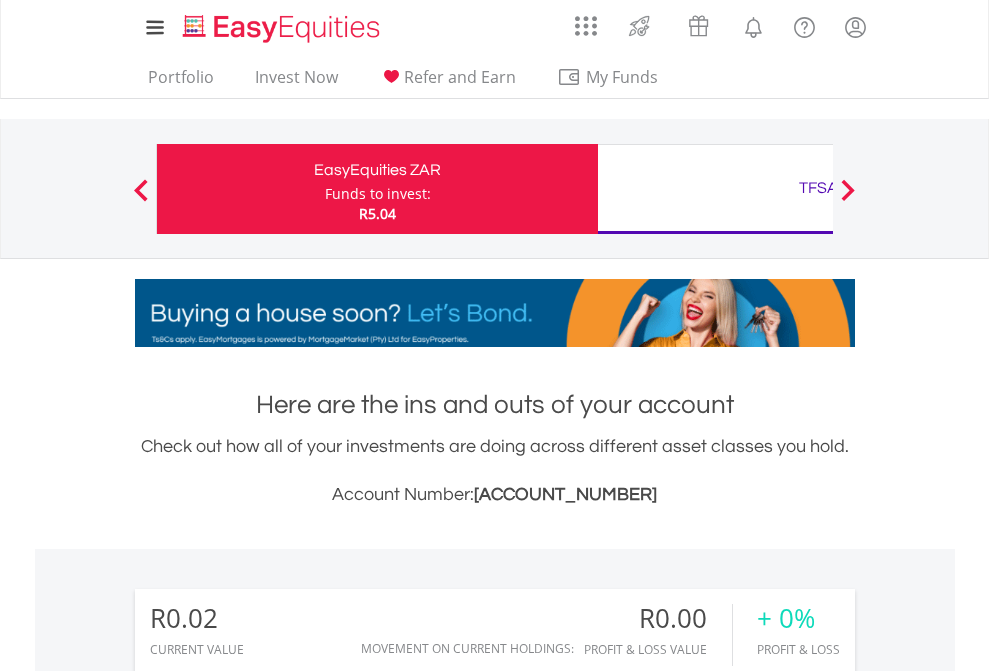 click on "Funds to invest:" at bounding box center (378, 194) 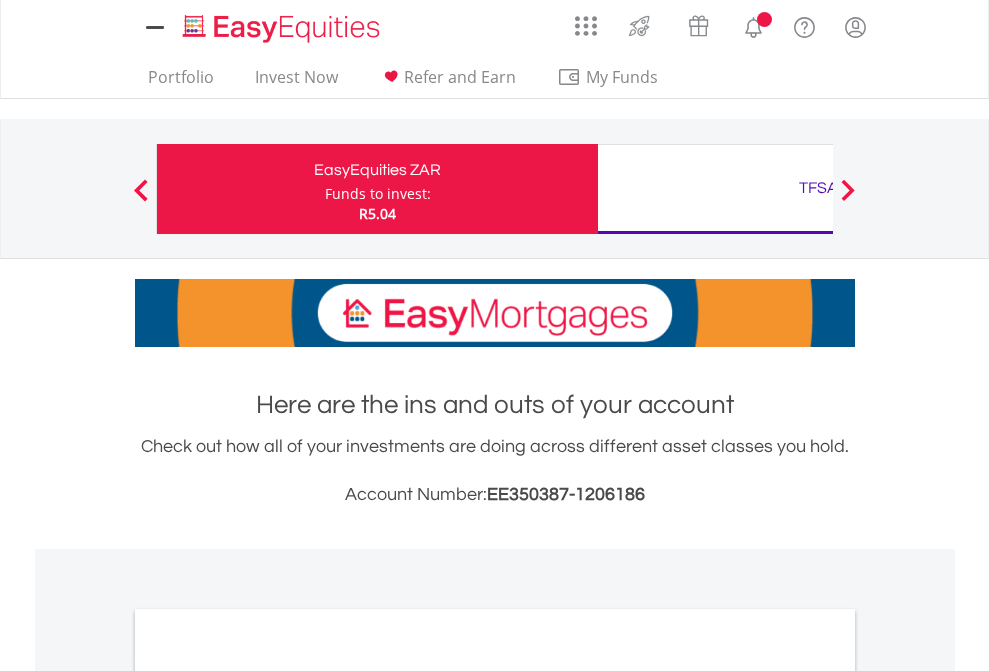 scroll, scrollTop: 0, scrollLeft: 0, axis: both 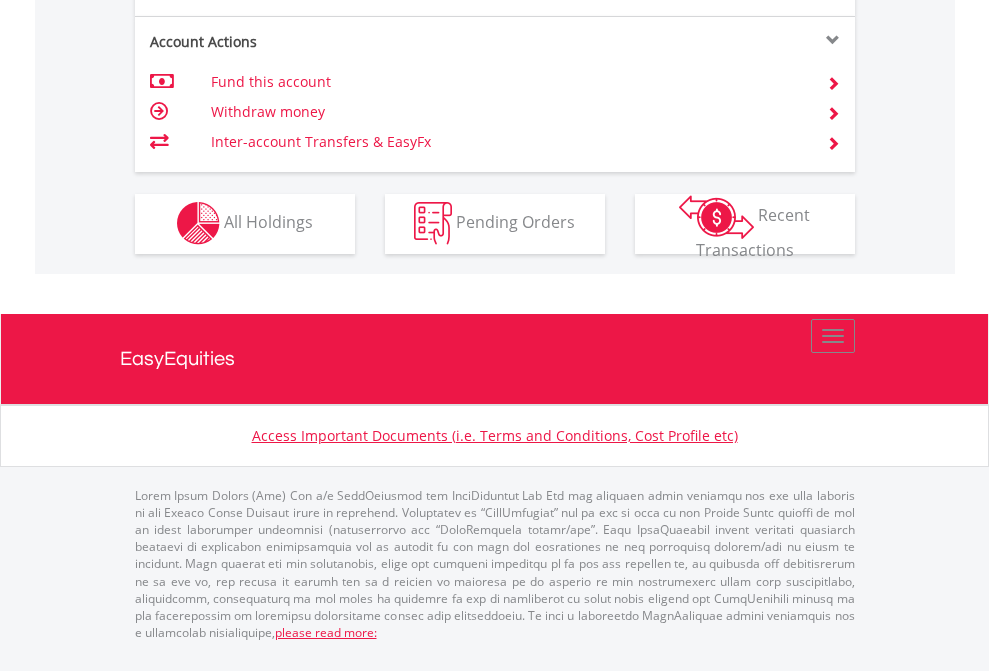 click on "Investment types" at bounding box center (706, -353) 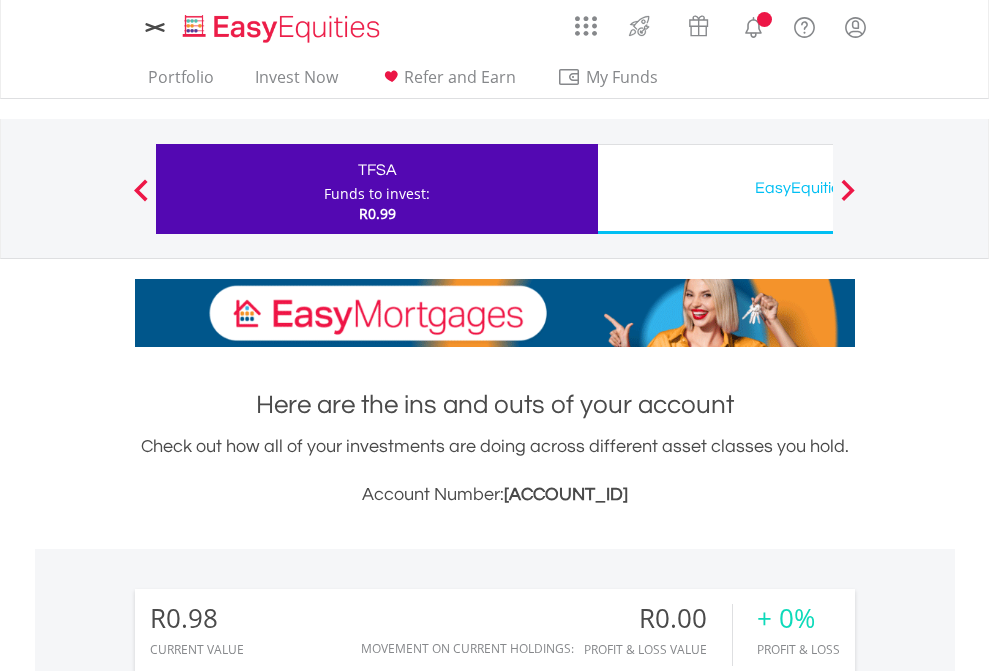 scroll, scrollTop: 0, scrollLeft: 0, axis: both 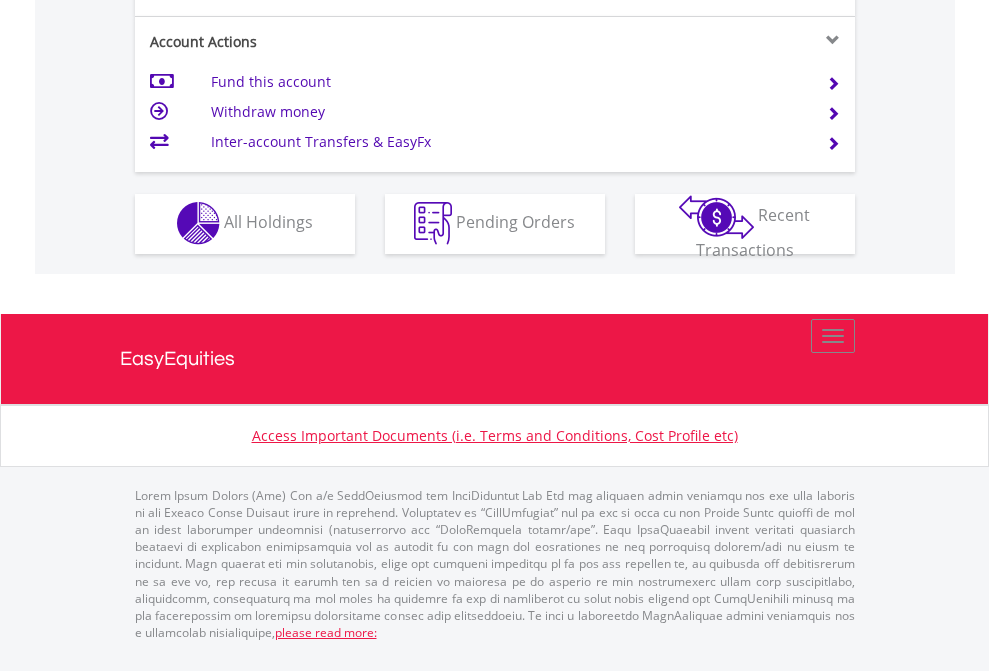 click on "Investment types" at bounding box center (706, -353) 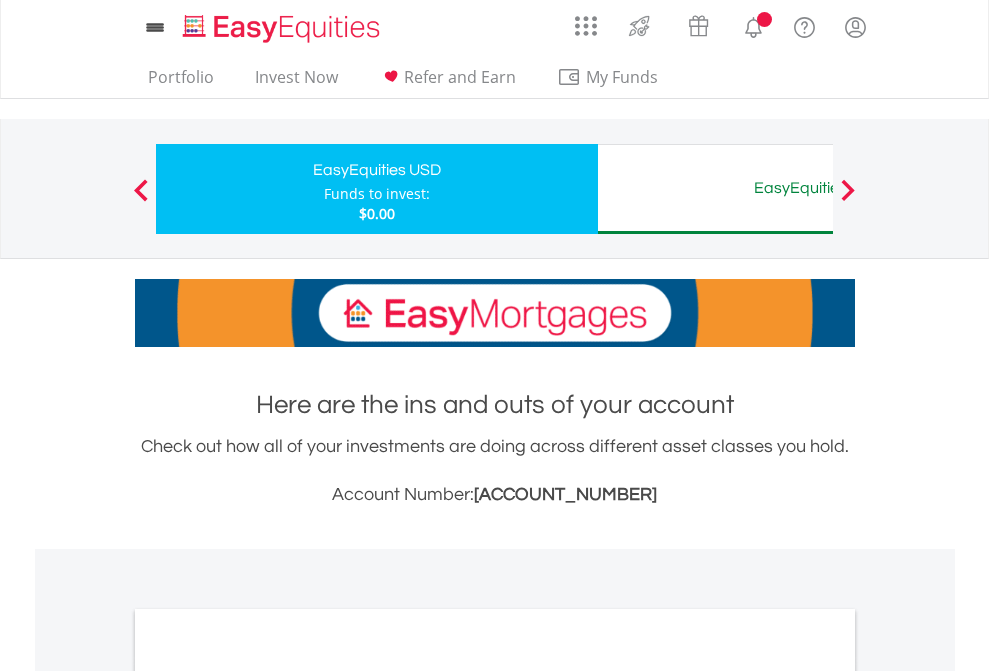 scroll, scrollTop: 0, scrollLeft: 0, axis: both 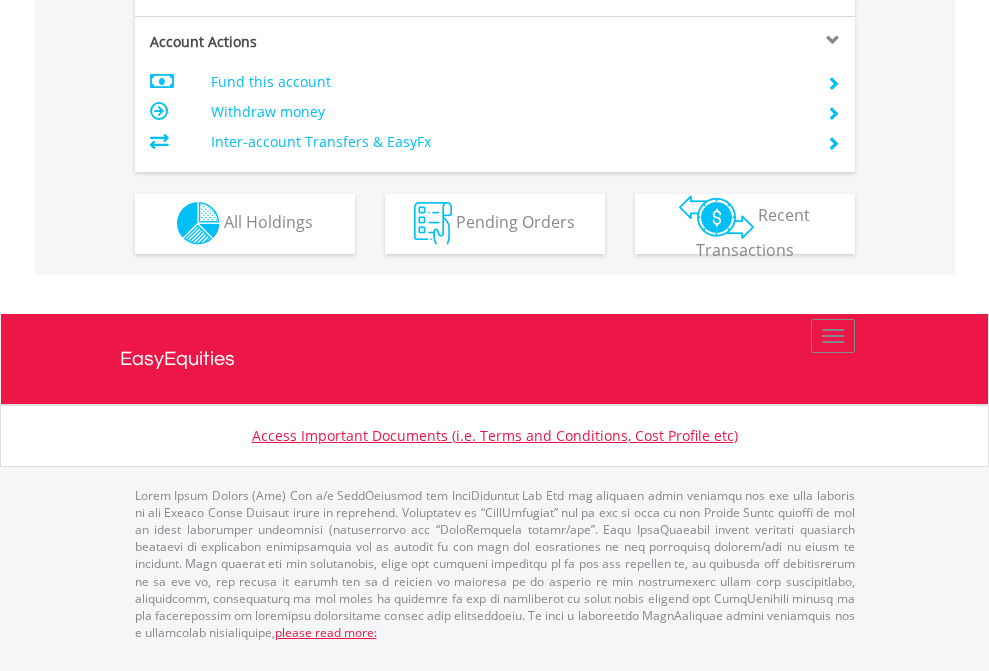 click on "Investment types" at bounding box center [706, -353] 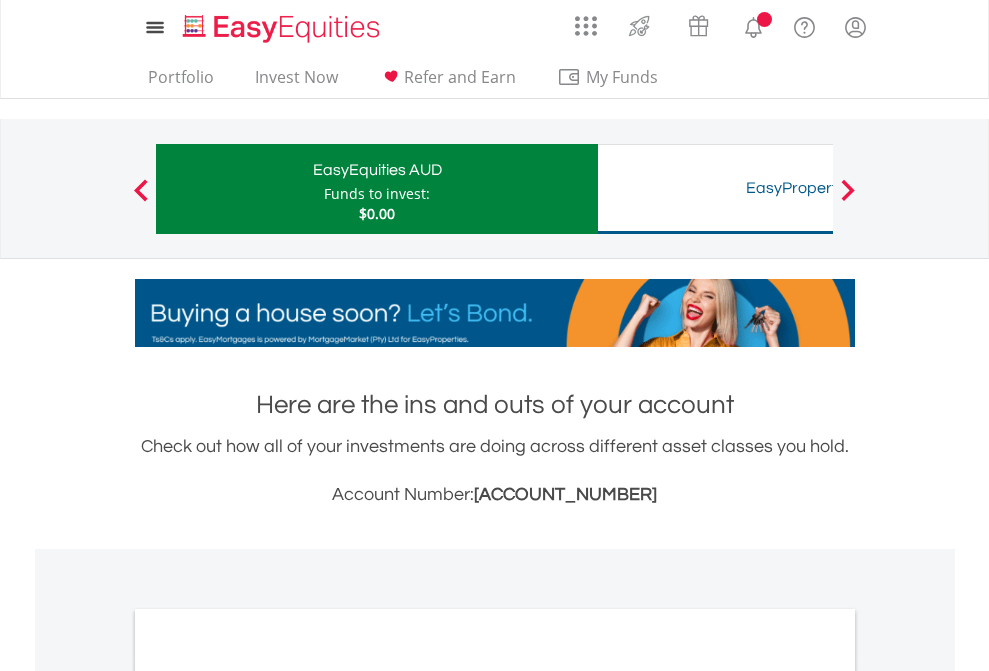 scroll, scrollTop: 0, scrollLeft: 0, axis: both 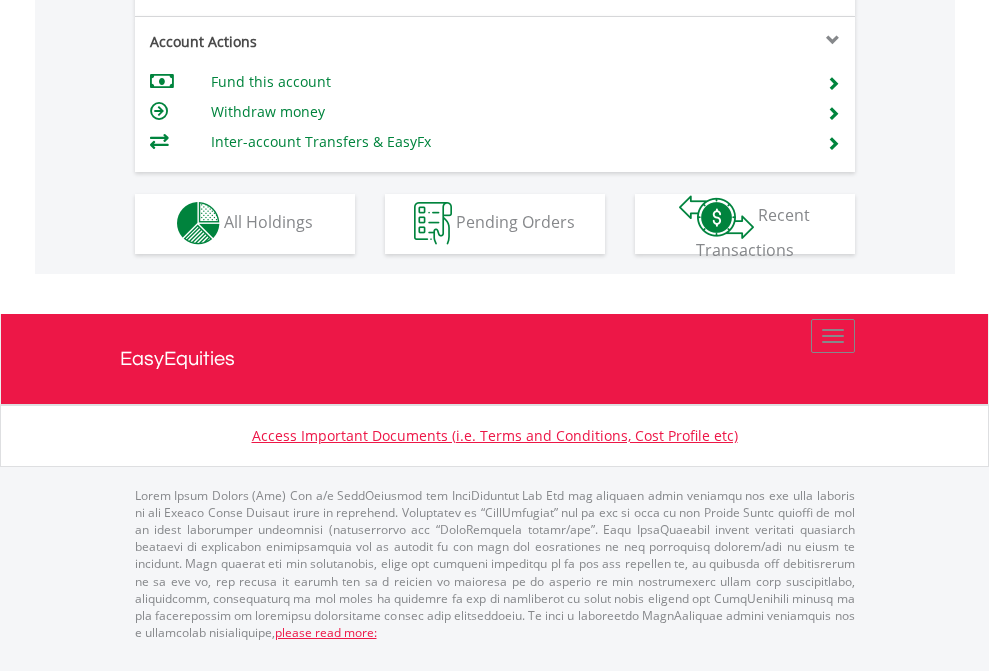 click on "Investment types" at bounding box center (706, -353) 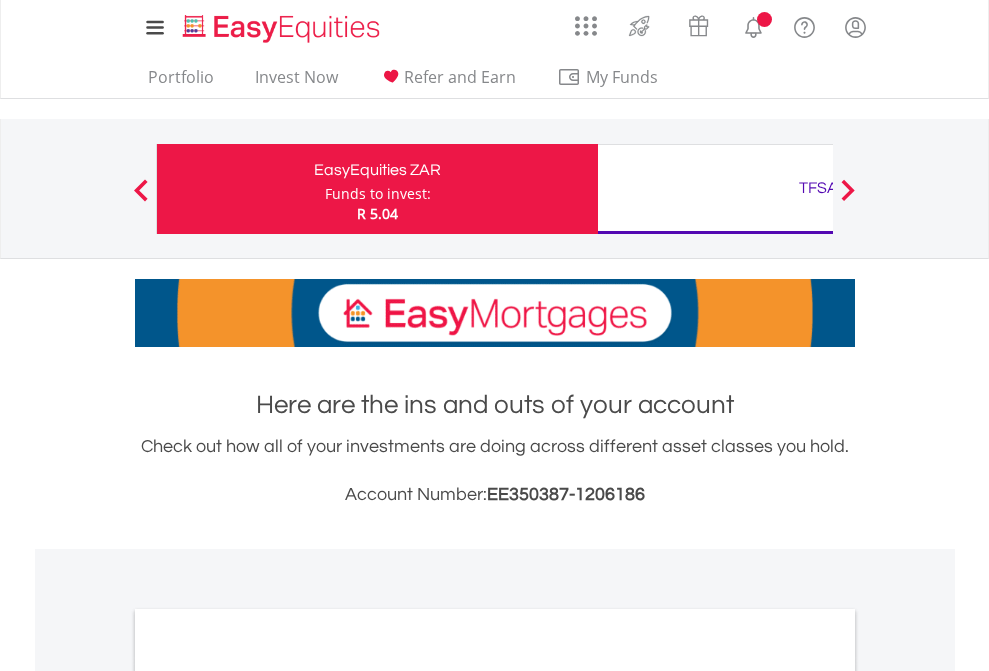 scroll, scrollTop: 0, scrollLeft: 0, axis: both 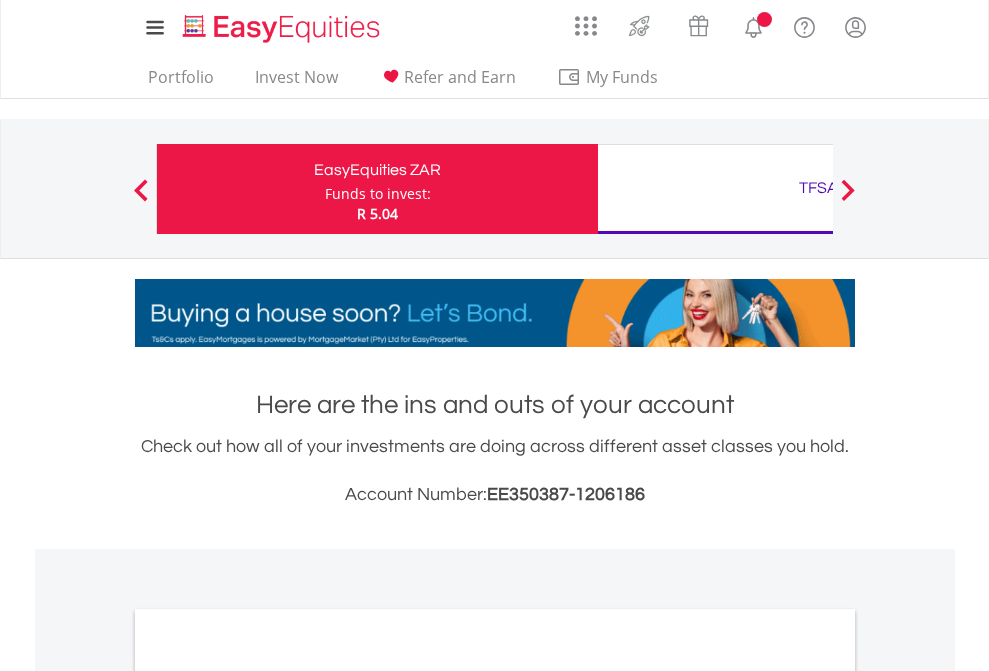 click on "All Holdings" at bounding box center (268, 1096) 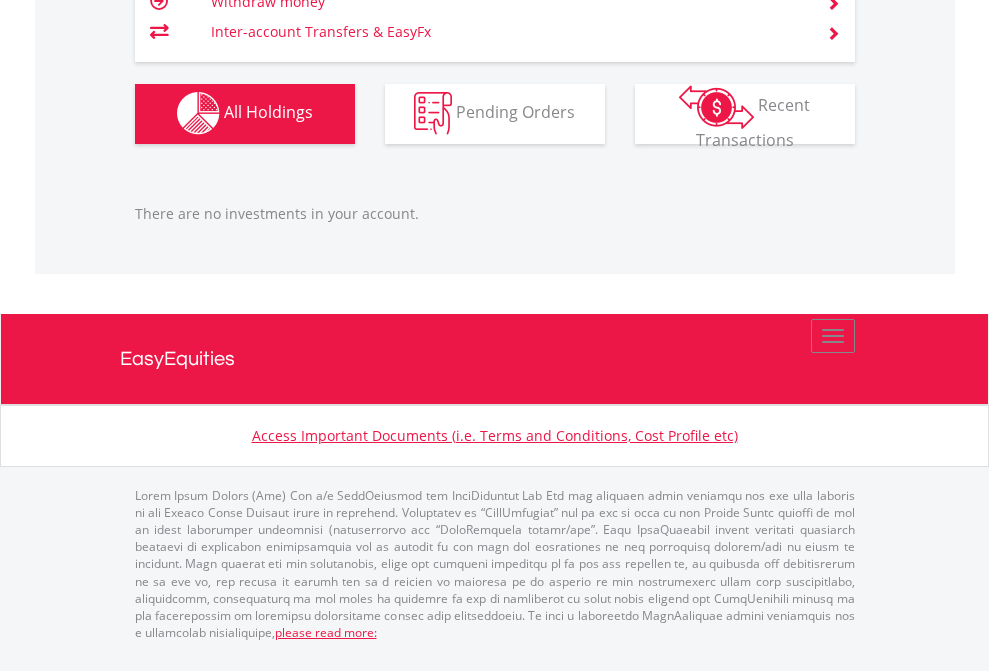 scroll, scrollTop: 1980, scrollLeft: 0, axis: vertical 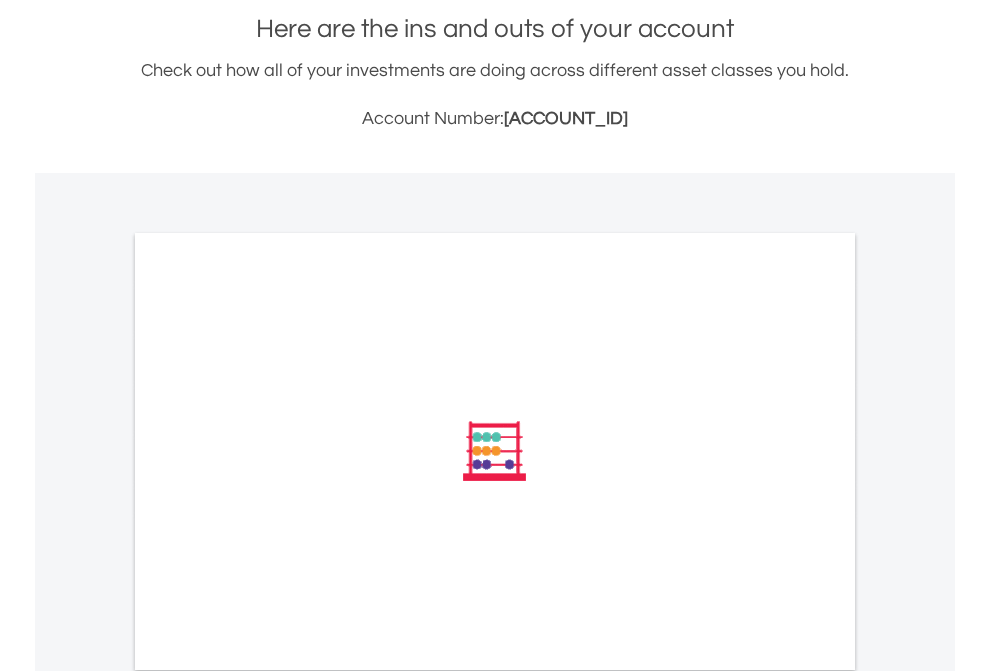 click on "All Holdings" at bounding box center (268, 720) 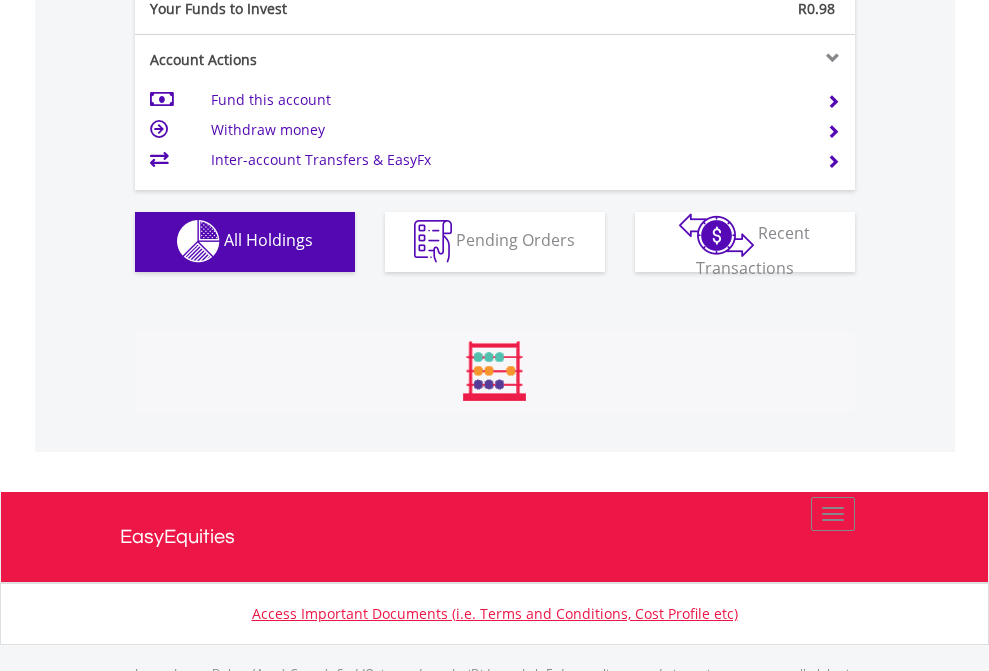 scroll, scrollTop: 999808, scrollLeft: 999687, axis: both 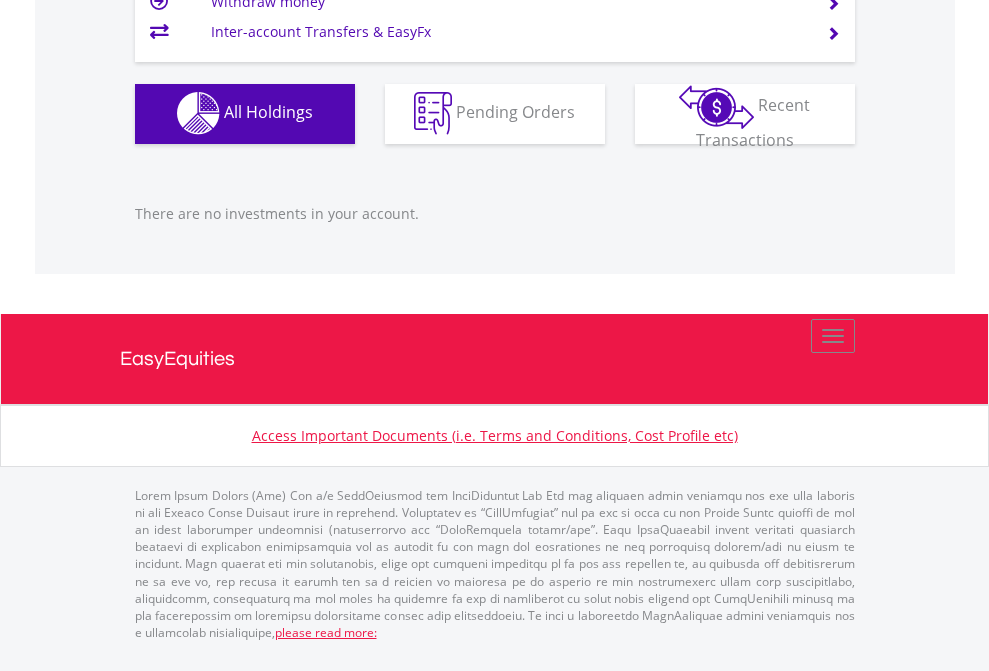 click on "EasyEquities USD" at bounding box center [818, -1142] 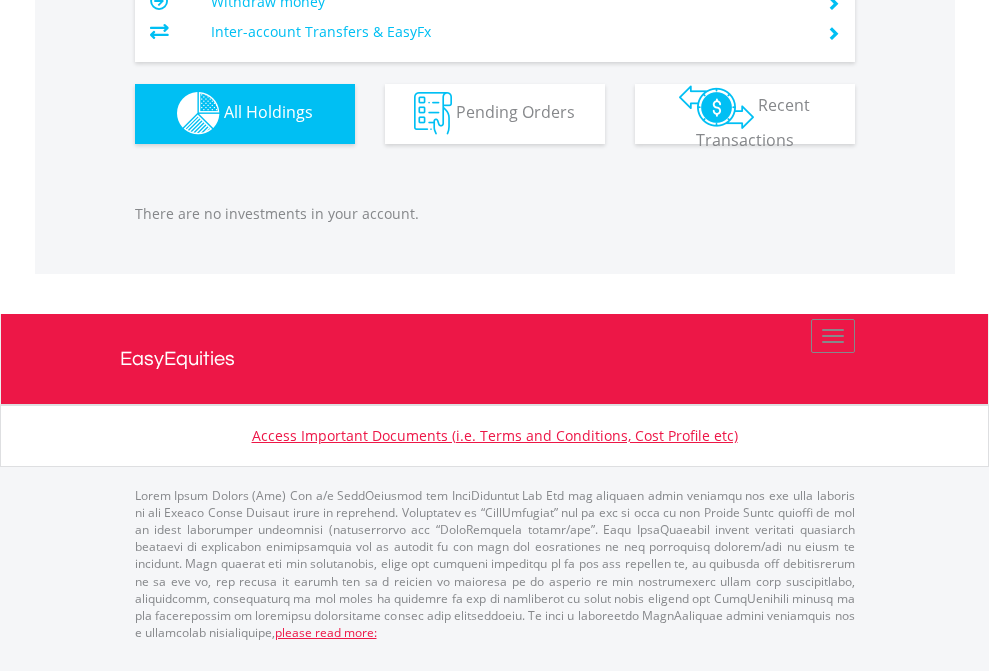 scroll, scrollTop: 1980, scrollLeft: 0, axis: vertical 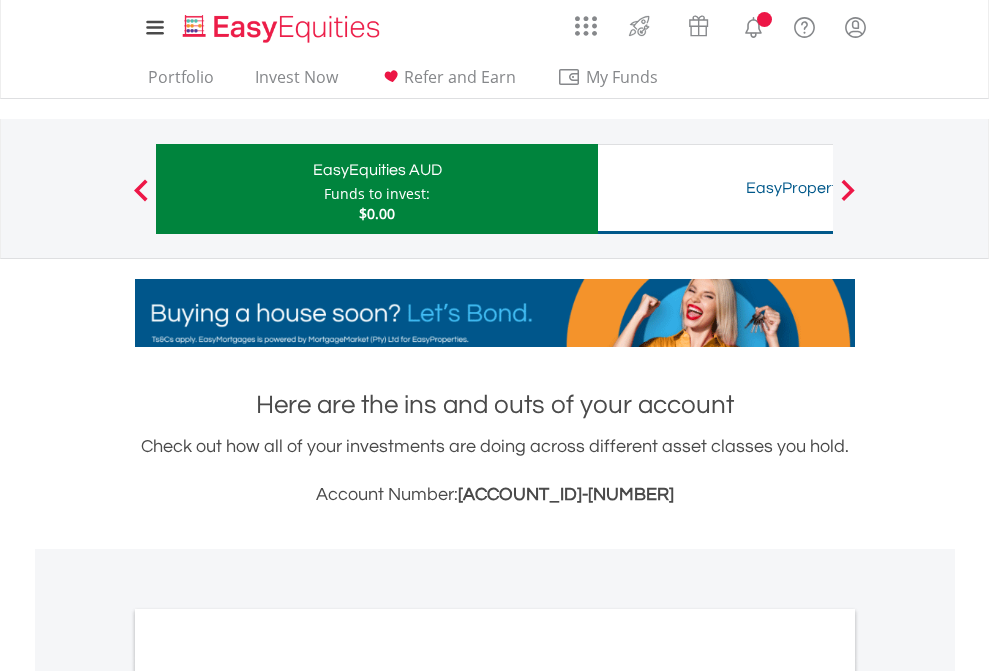 click on "All Holdings" at bounding box center (268, 1096) 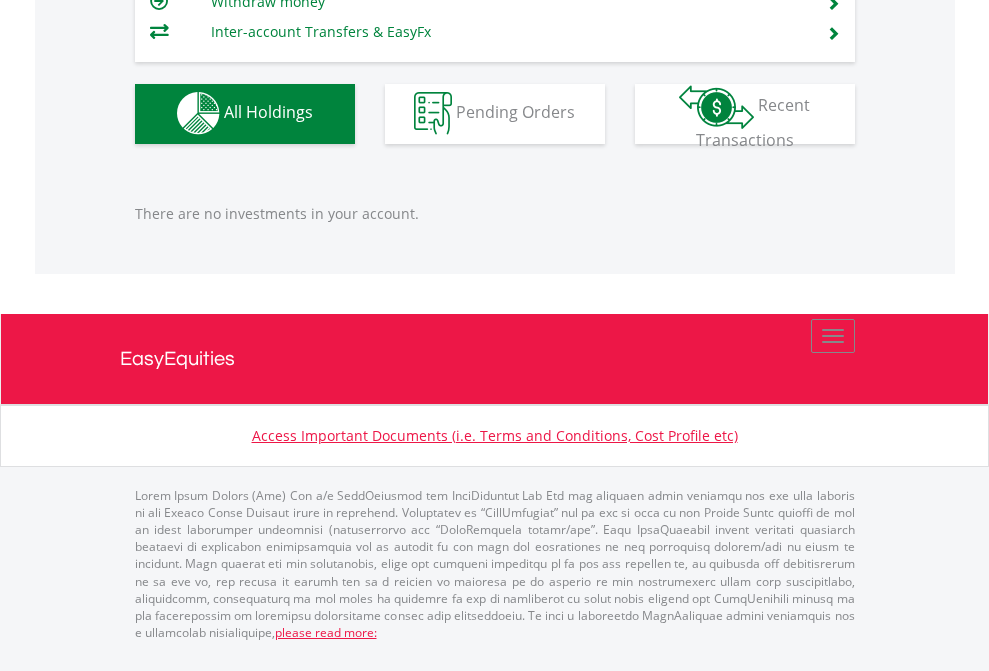 scroll, scrollTop: 1980, scrollLeft: 0, axis: vertical 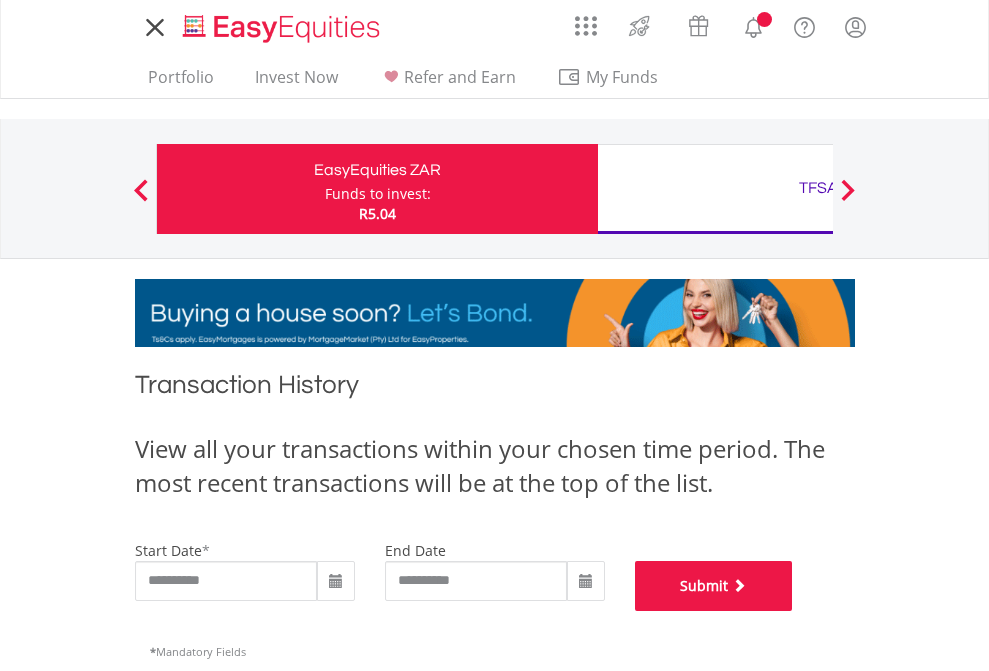 click on "Submit" at bounding box center (714, 586) 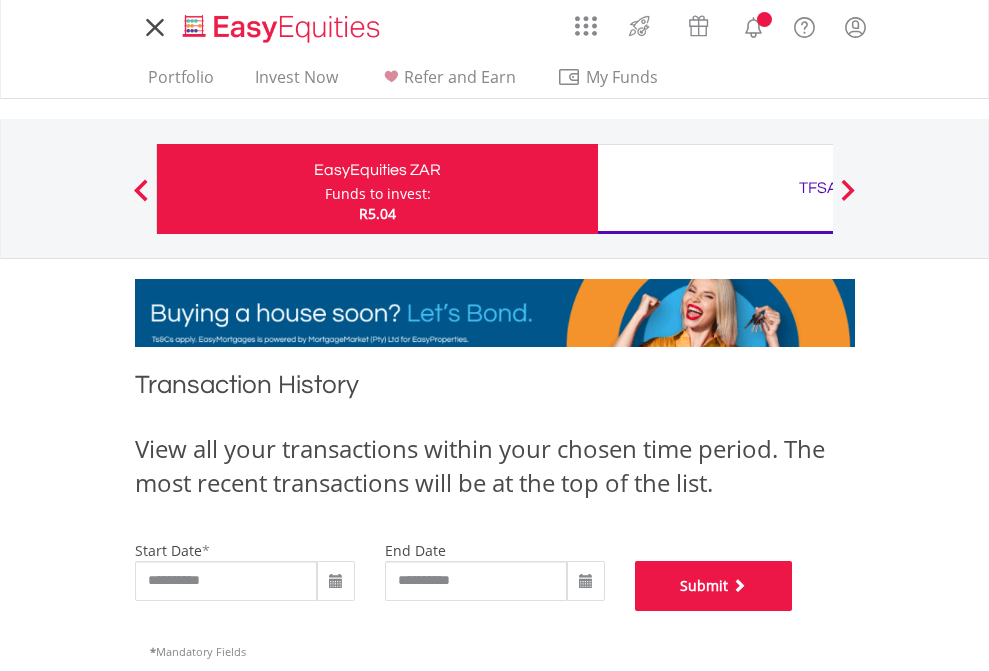 scroll, scrollTop: 811, scrollLeft: 0, axis: vertical 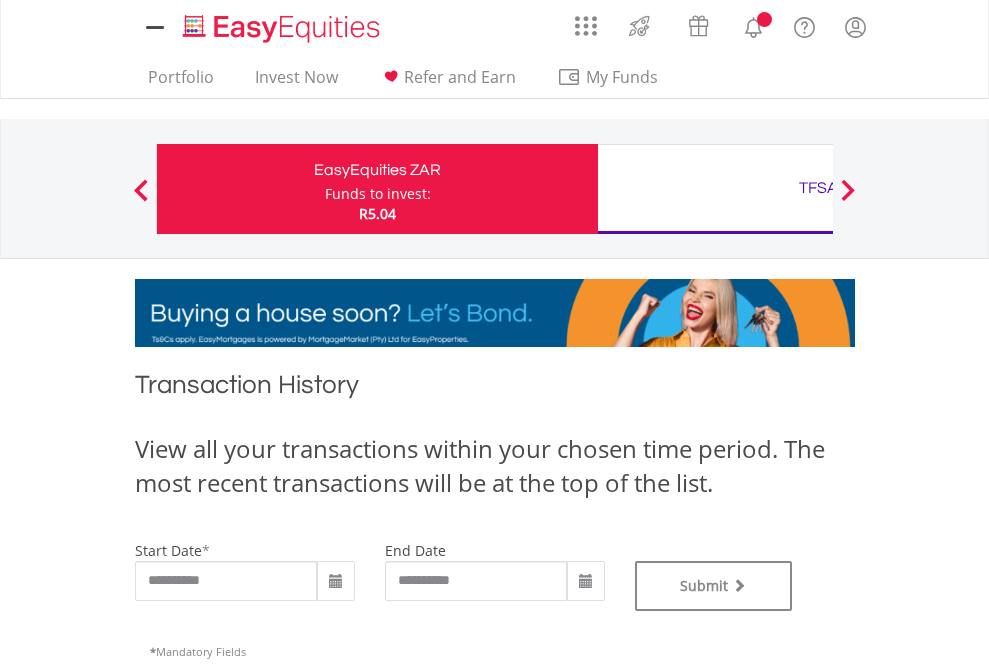 click on "TFSA" at bounding box center (818, 188) 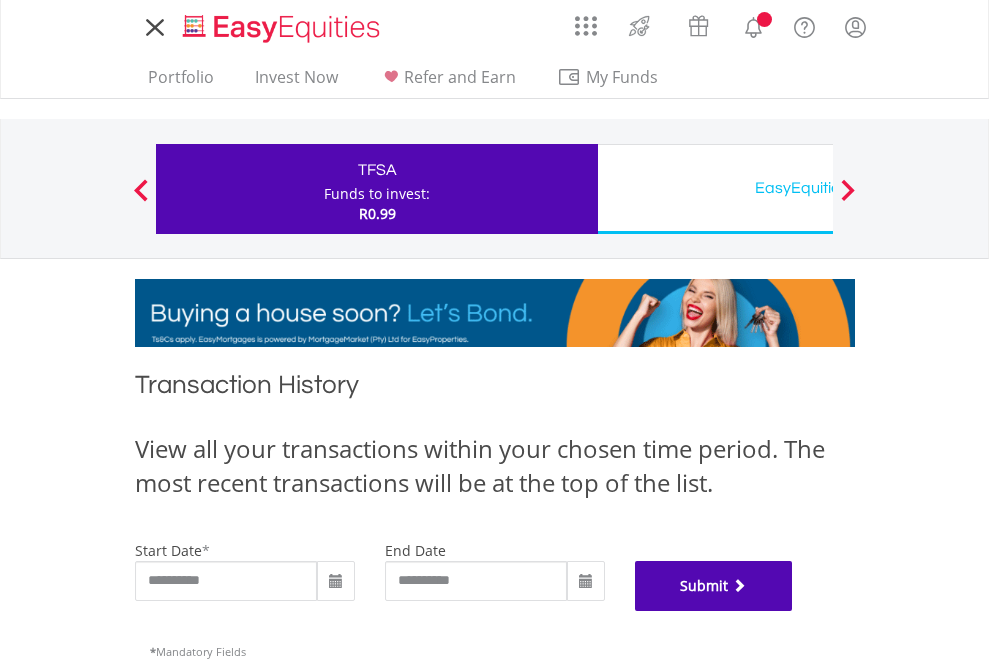 click on "Submit" at bounding box center [714, 586] 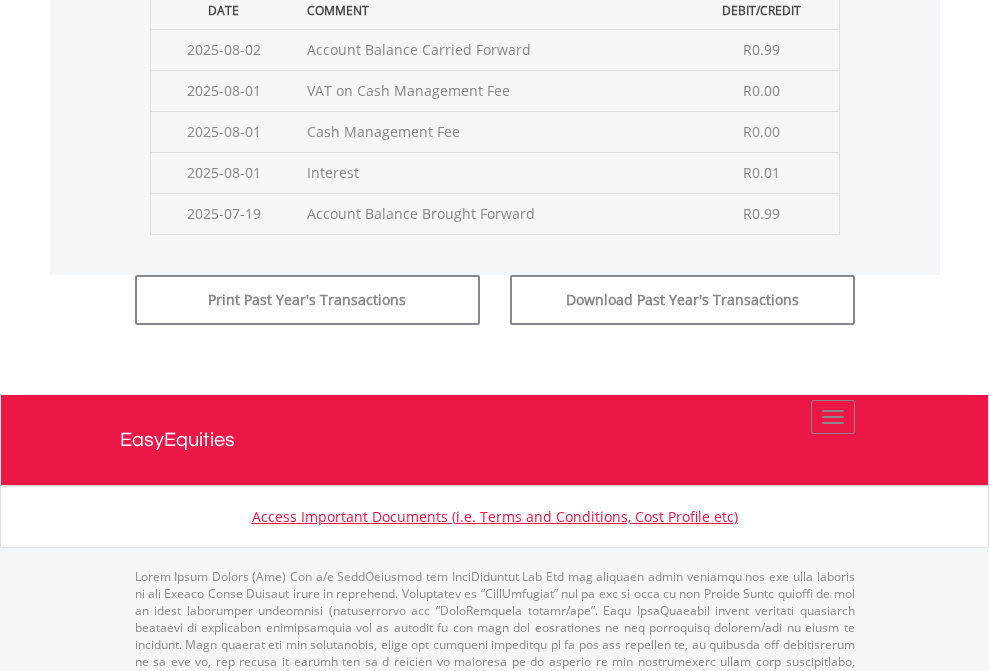 scroll, scrollTop: 811, scrollLeft: 0, axis: vertical 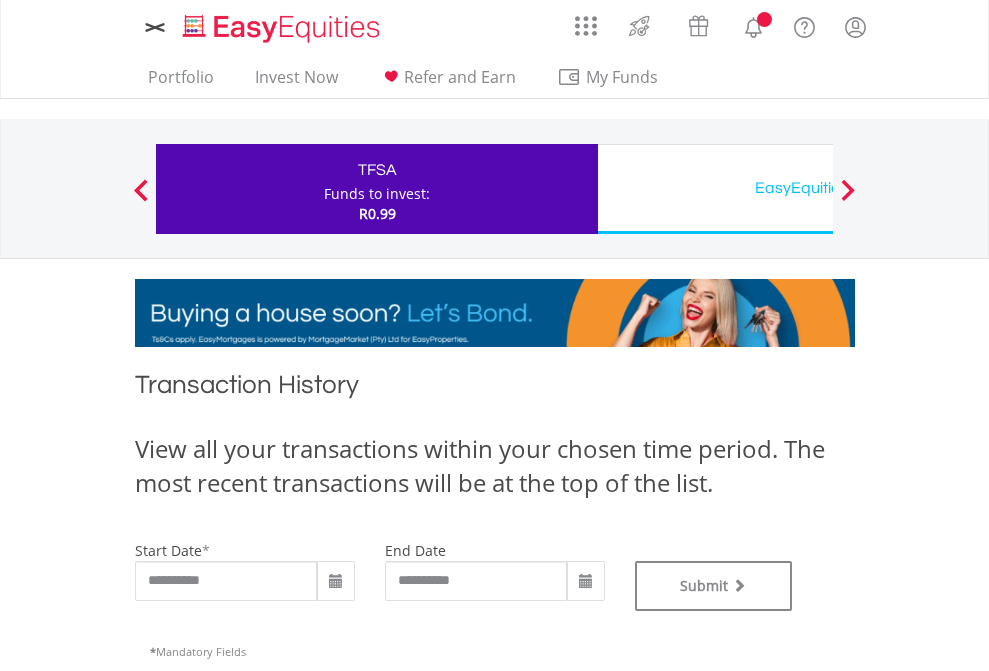 click on "EasyEquities USD" at bounding box center (818, 188) 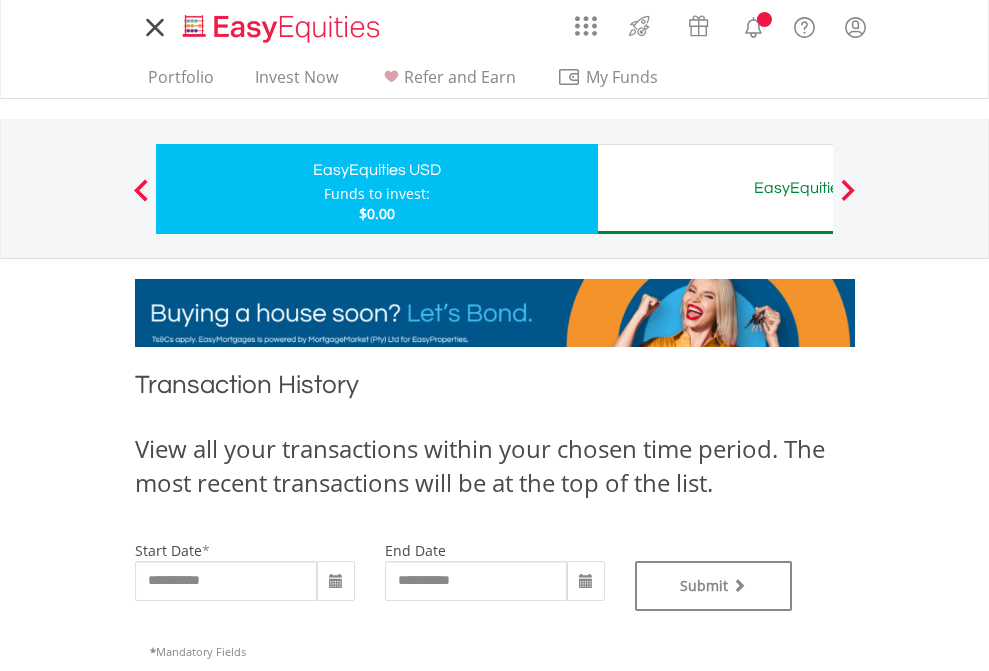scroll, scrollTop: 0, scrollLeft: 0, axis: both 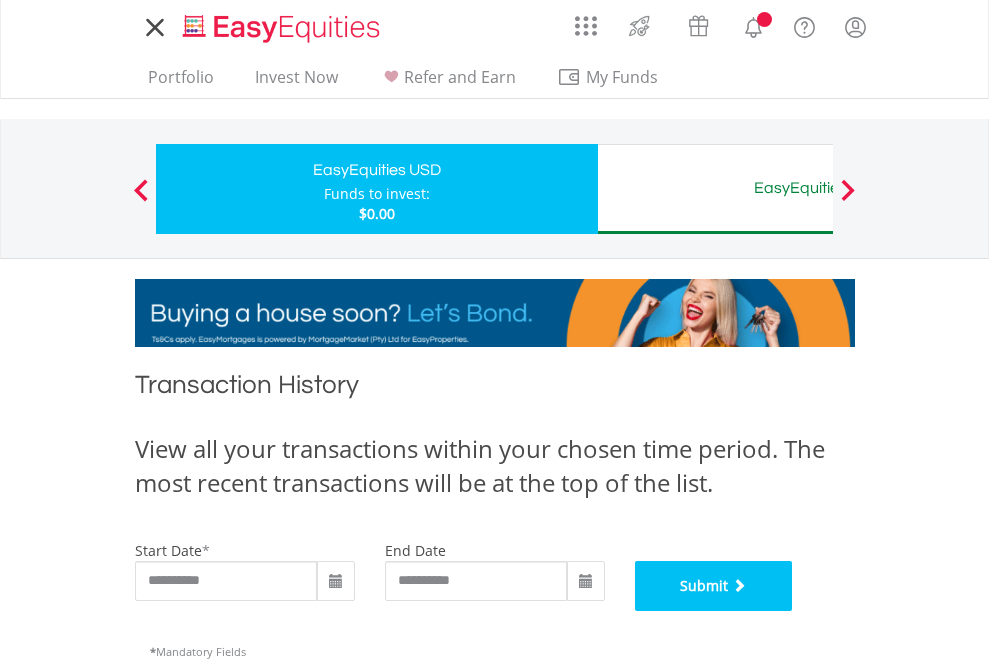 click on "Submit" at bounding box center [714, 586] 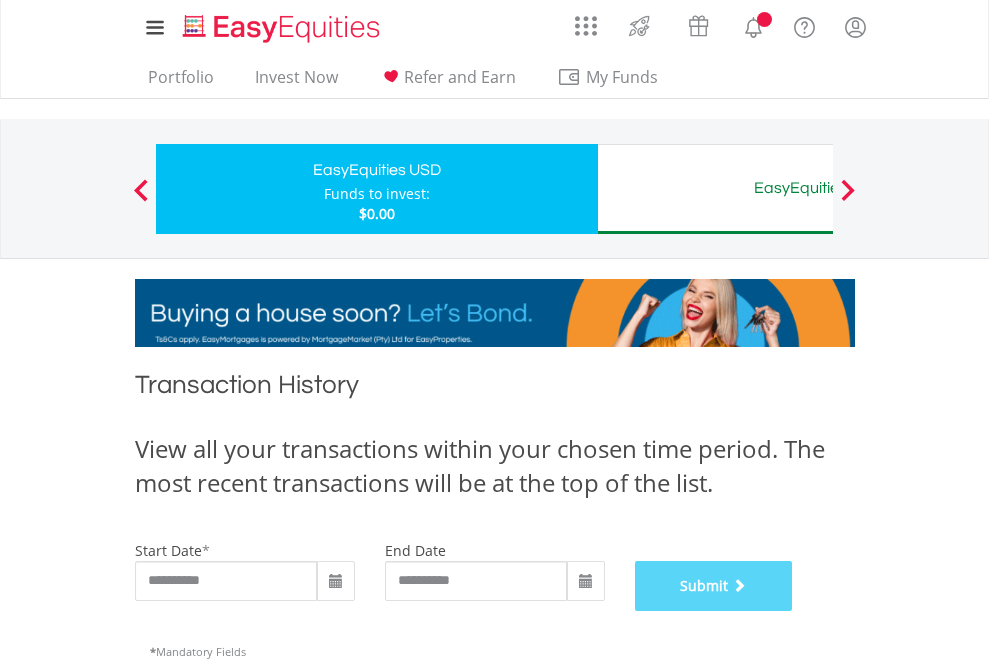 scroll, scrollTop: 811, scrollLeft: 0, axis: vertical 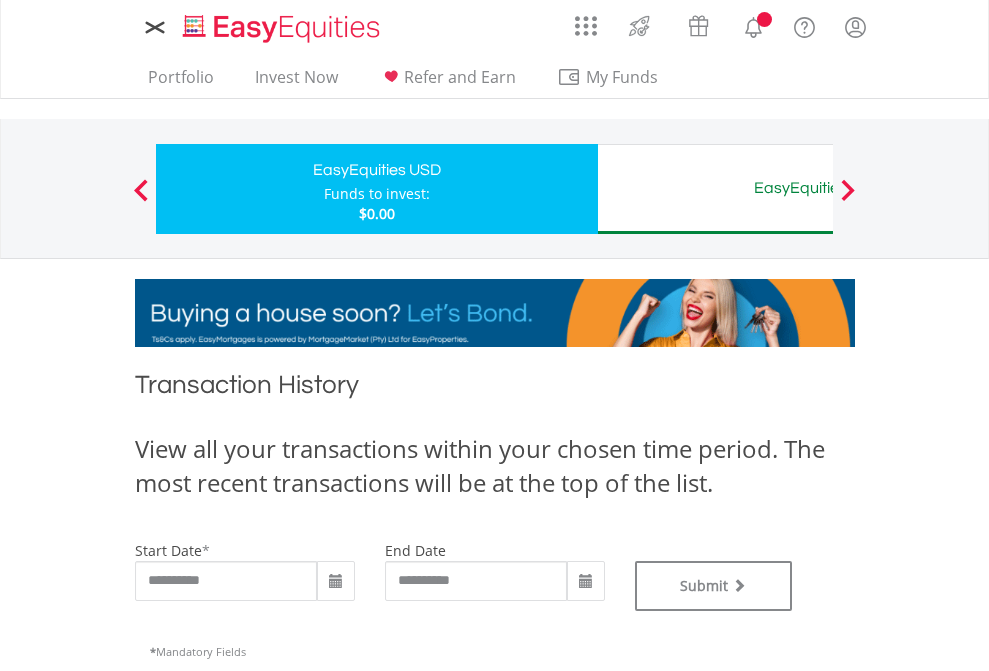 click on "EasyEquities AUD" at bounding box center [818, 188] 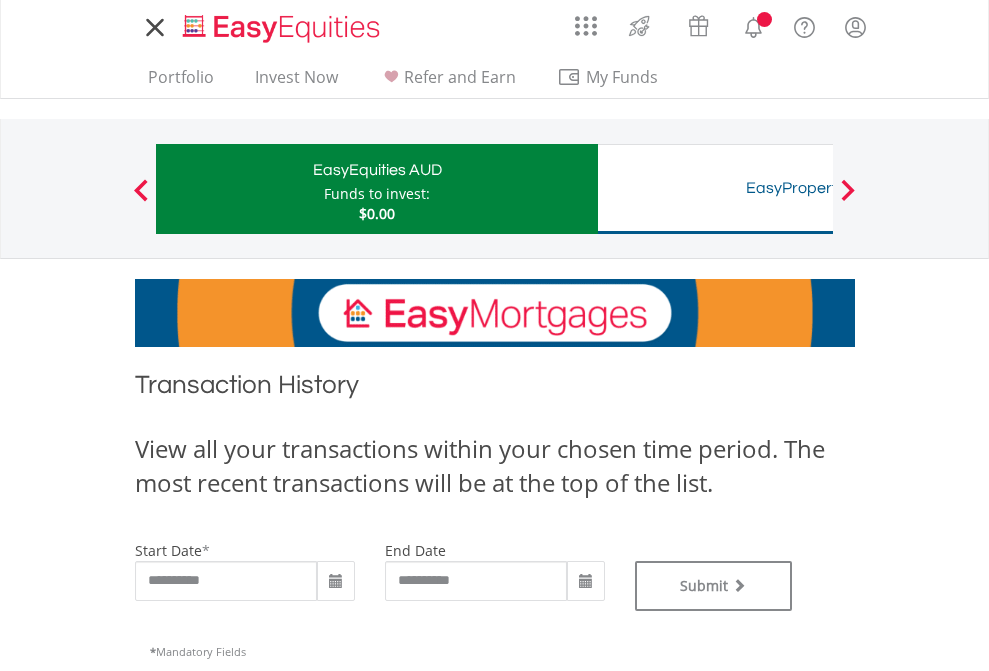 scroll, scrollTop: 0, scrollLeft: 0, axis: both 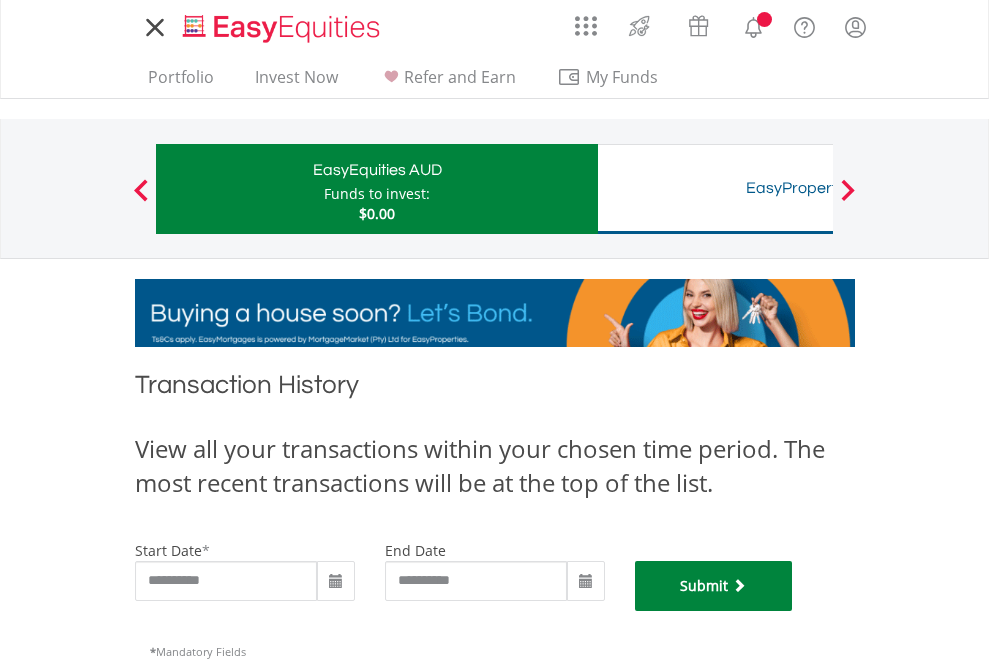 click on "Submit" at bounding box center [714, 586] 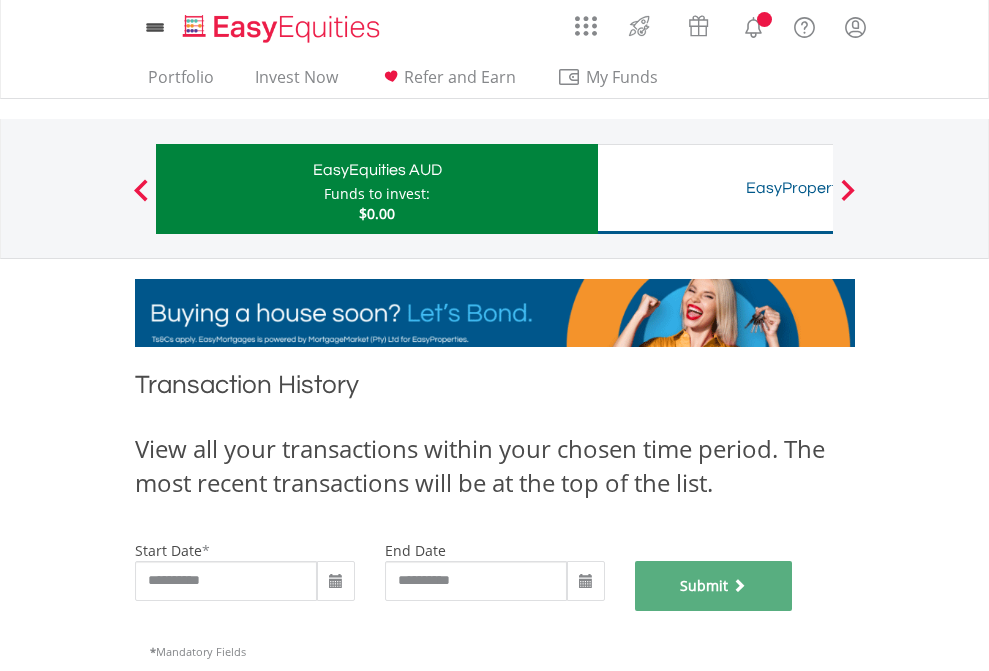 scroll, scrollTop: 811, scrollLeft: 0, axis: vertical 